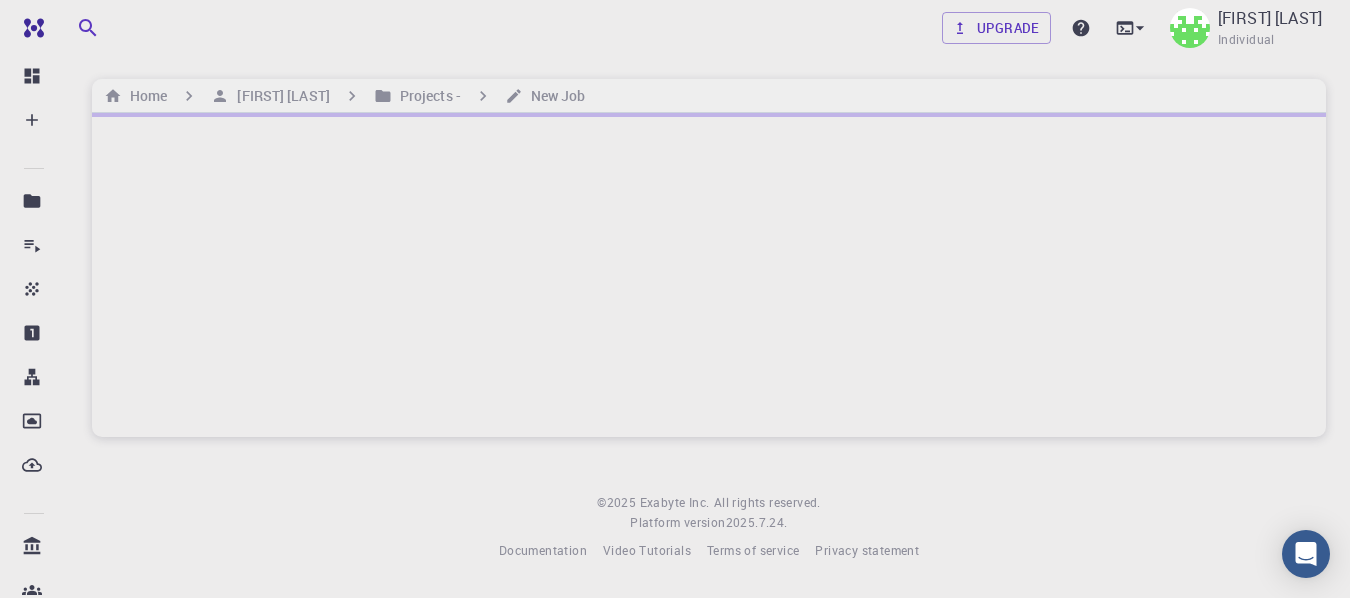 scroll, scrollTop: 0, scrollLeft: 0, axis: both 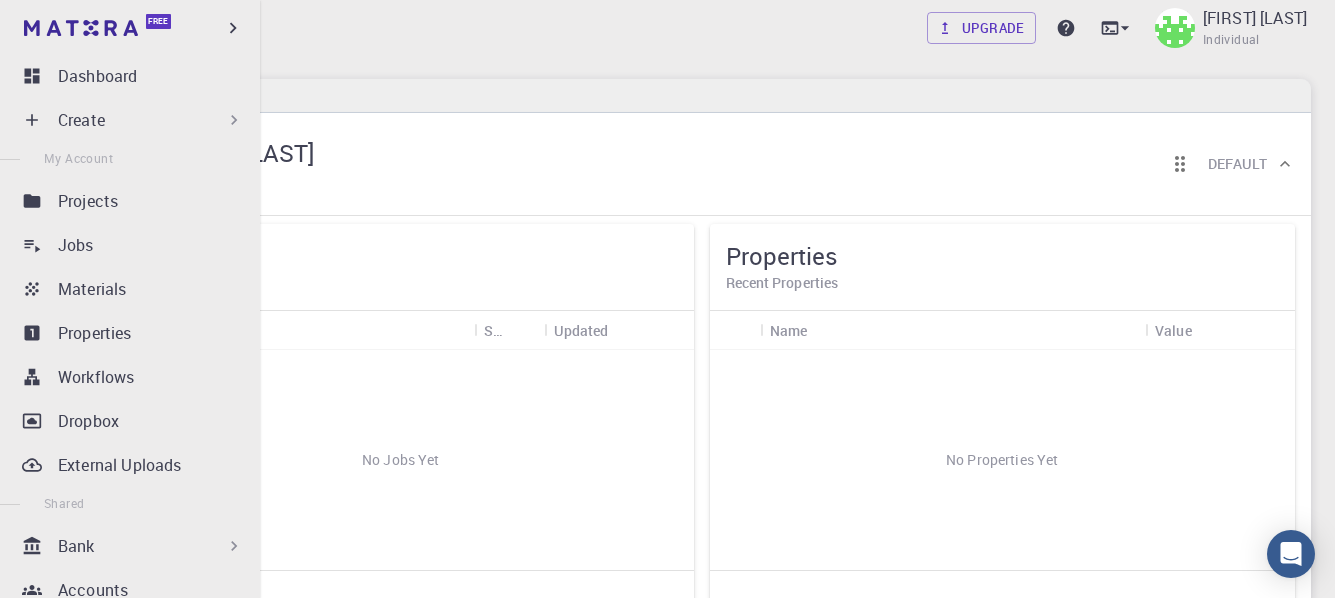 click 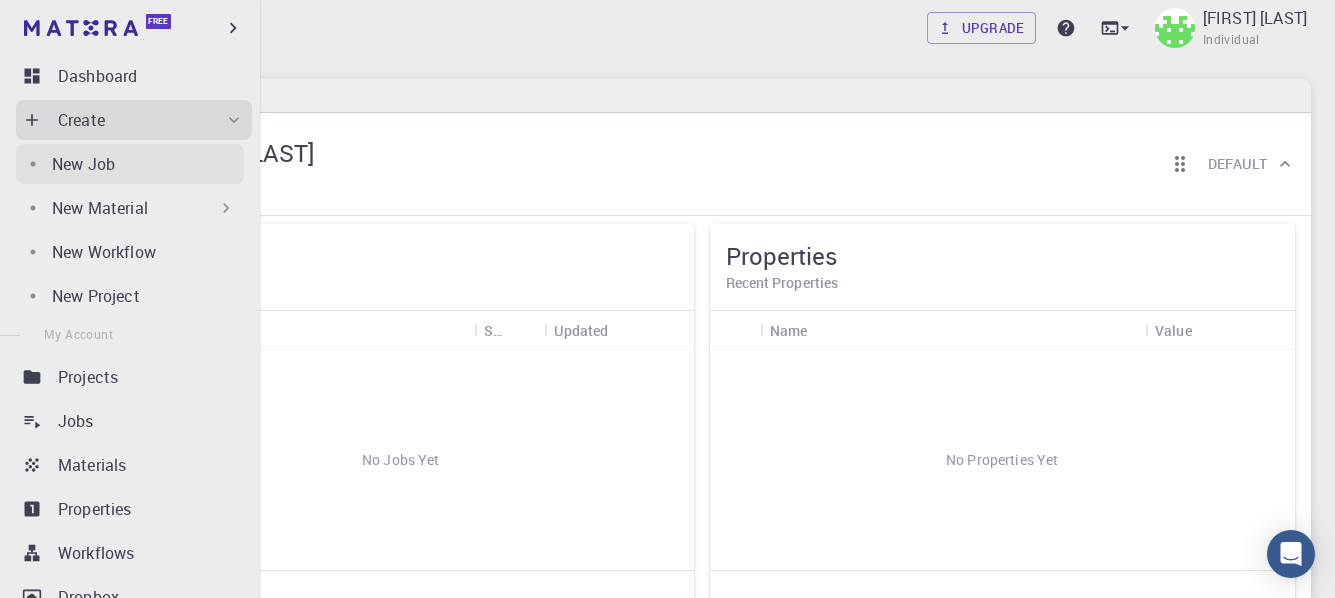 click on "New Job" at bounding box center [83, 164] 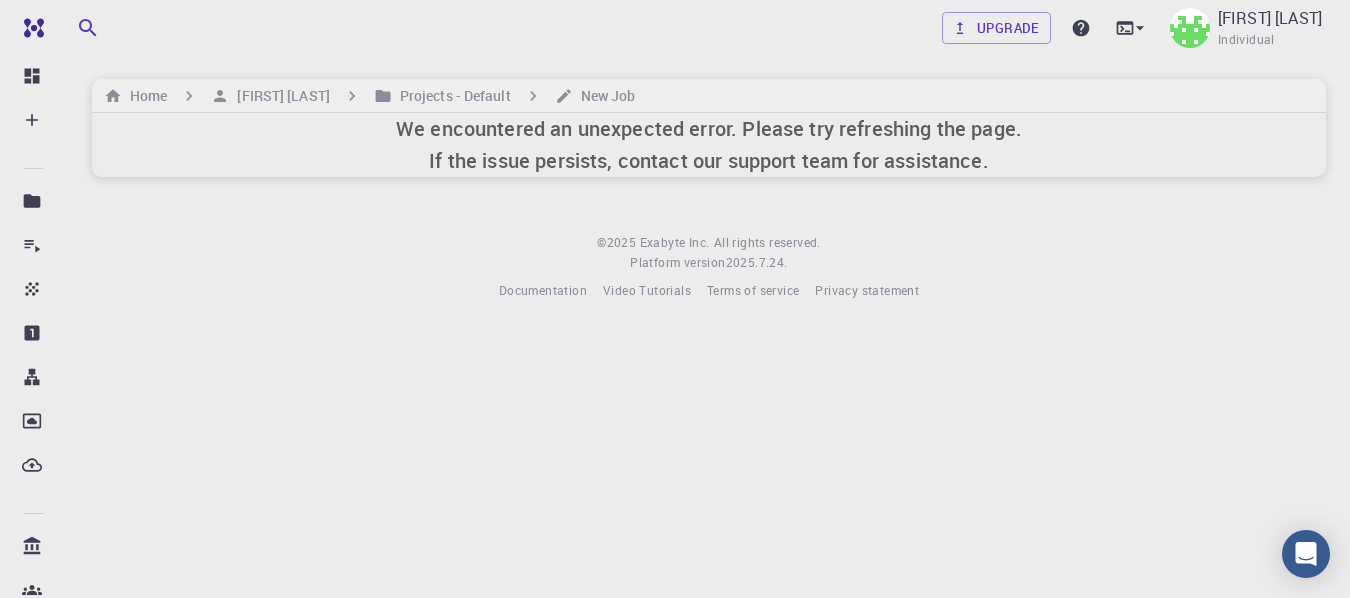 click on "We encountered an unexpected error. Please try refreshing the page.  If the issue persists, contact our support team for assistance." at bounding box center [709, 145] 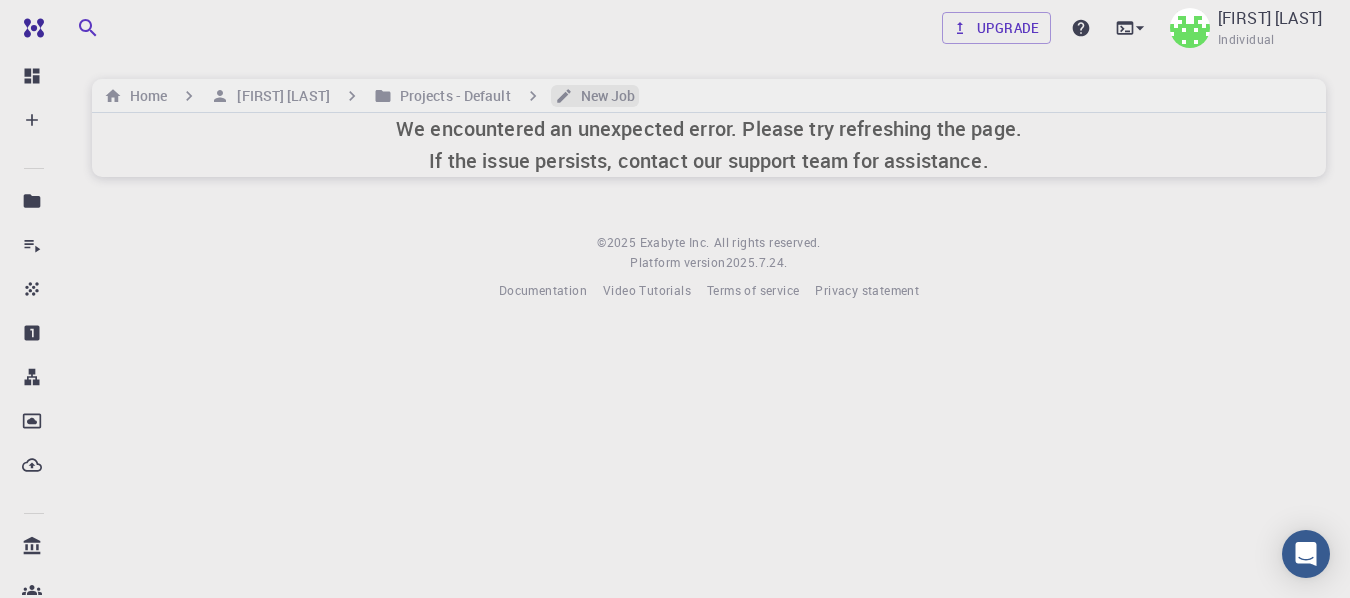 click on "New Job" at bounding box center [604, 96] 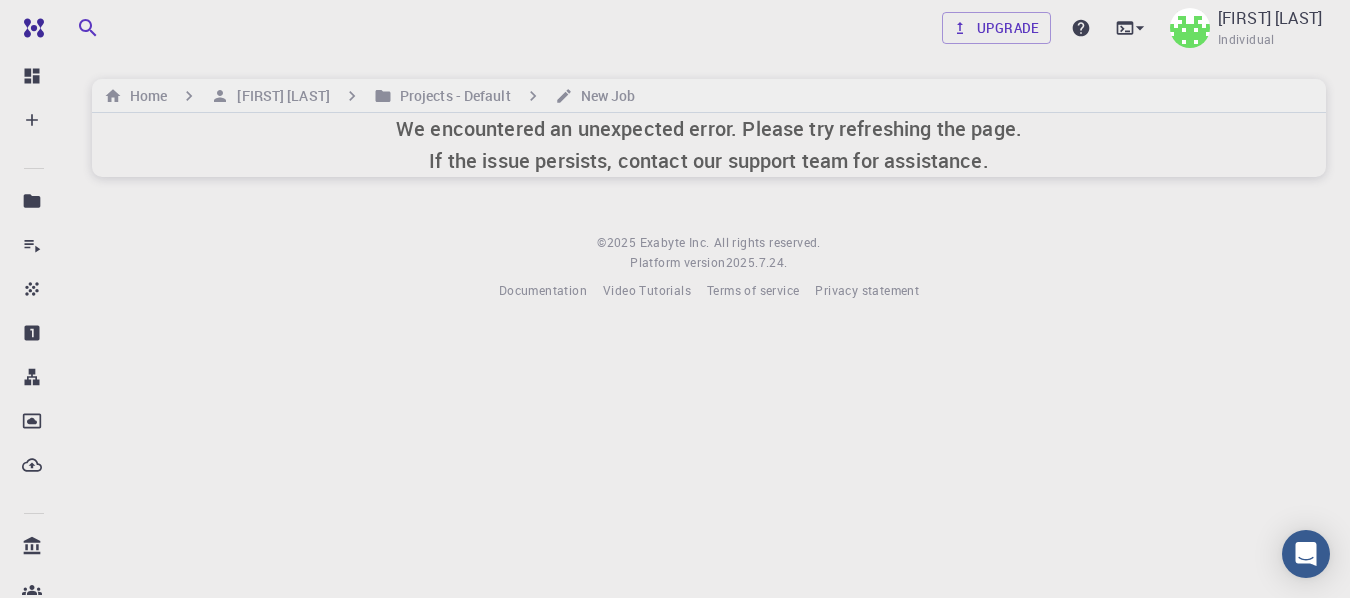 click 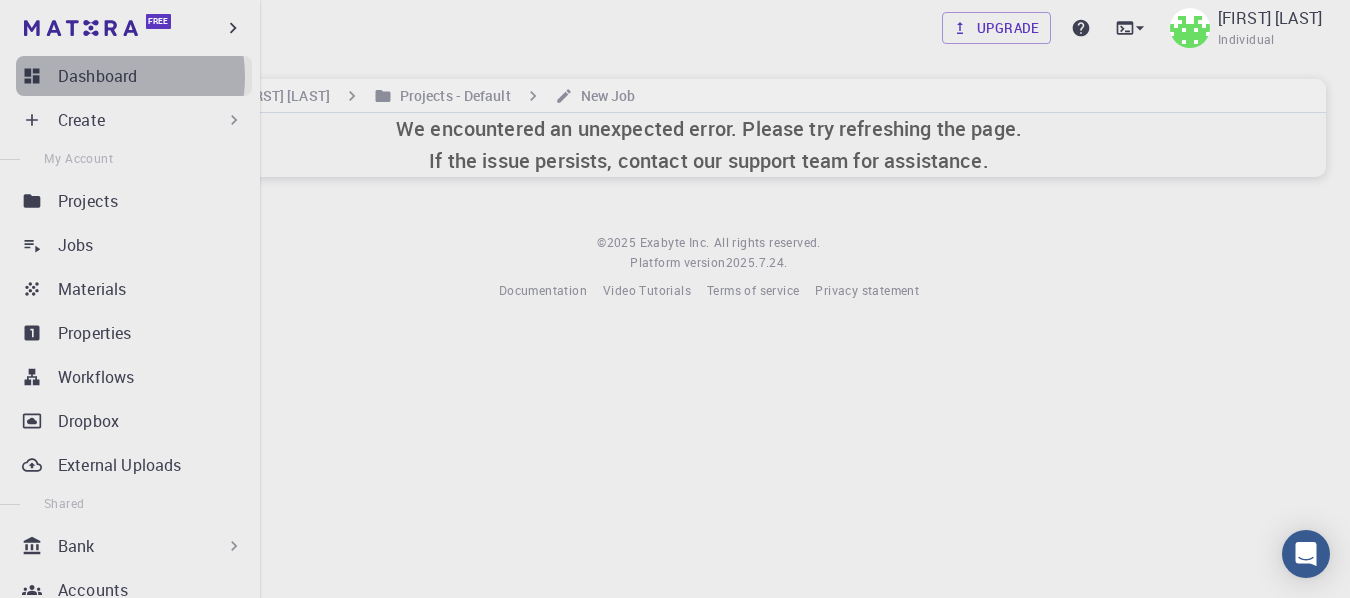 click on "Dashboard" at bounding box center (97, 76) 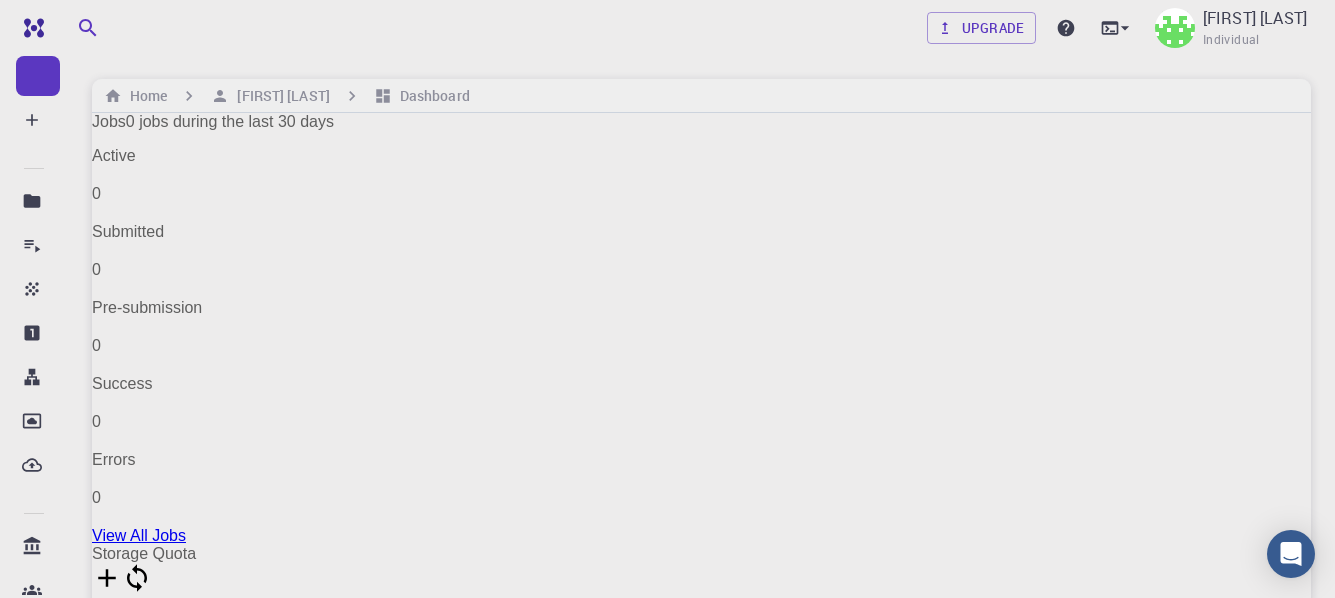 drag, startPoint x: 918, startPoint y: 403, endPoint x: 935, endPoint y: 381, distance: 27.802877 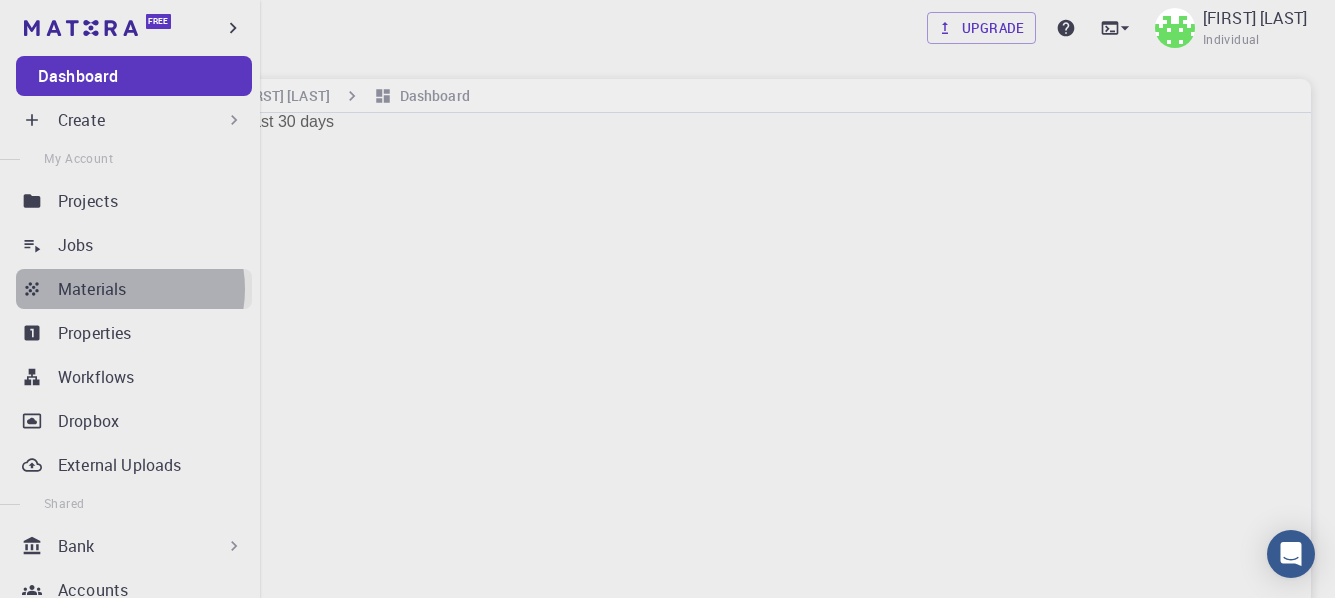 click on "Materials" at bounding box center (92, 289) 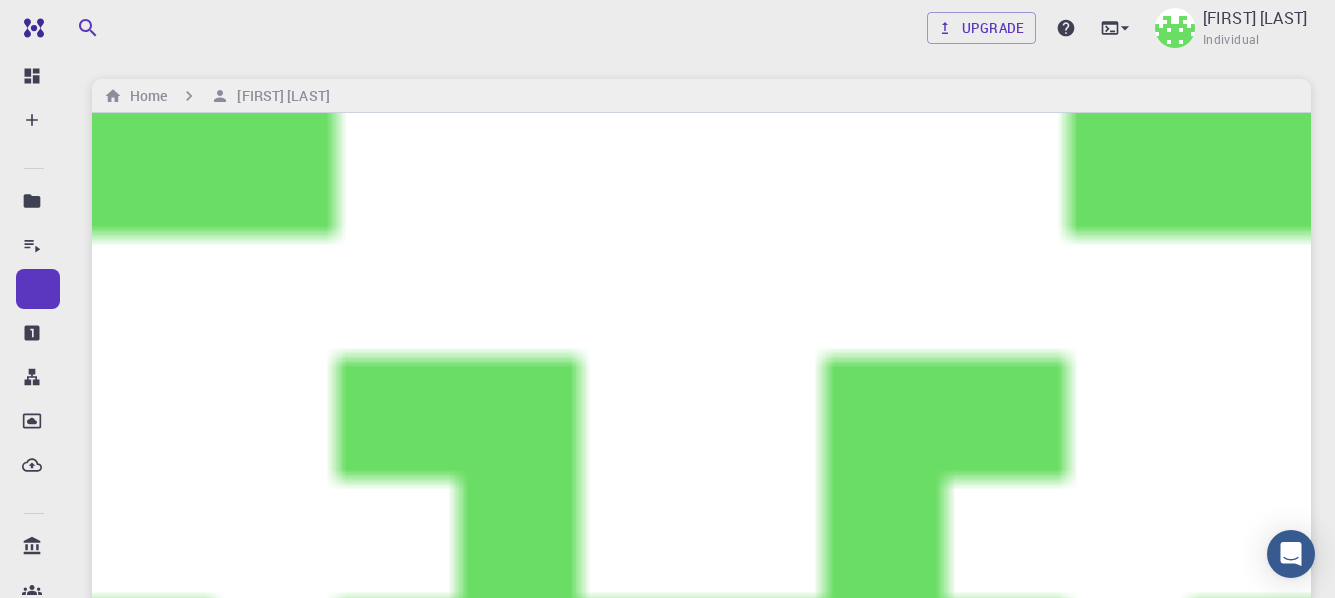 click on "Cu2SnS3" at bounding box center [358, 4238] 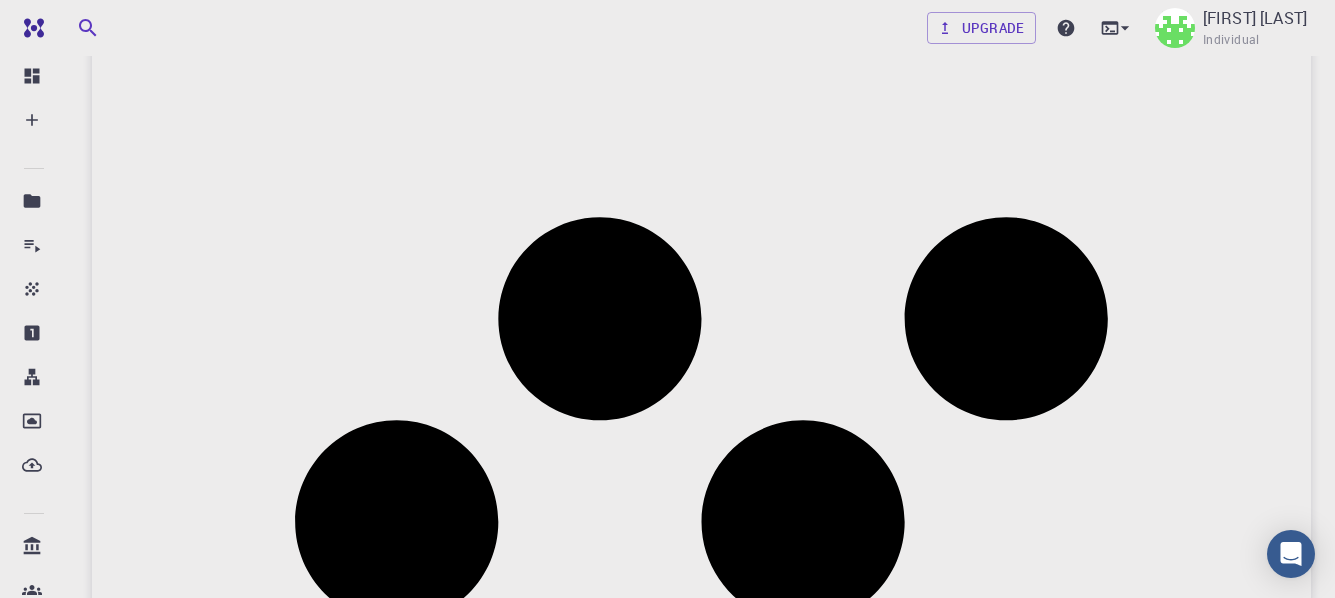 scroll, scrollTop: 0, scrollLeft: 0, axis: both 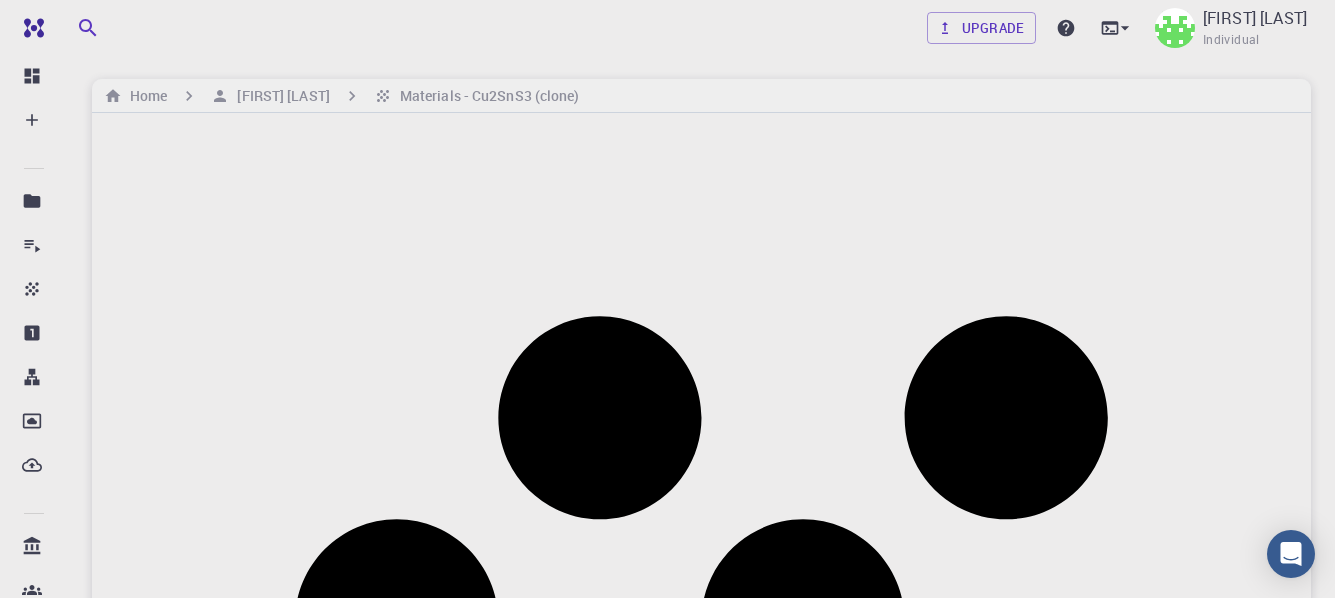 click on "a 6.6407" at bounding box center [701, 1520] 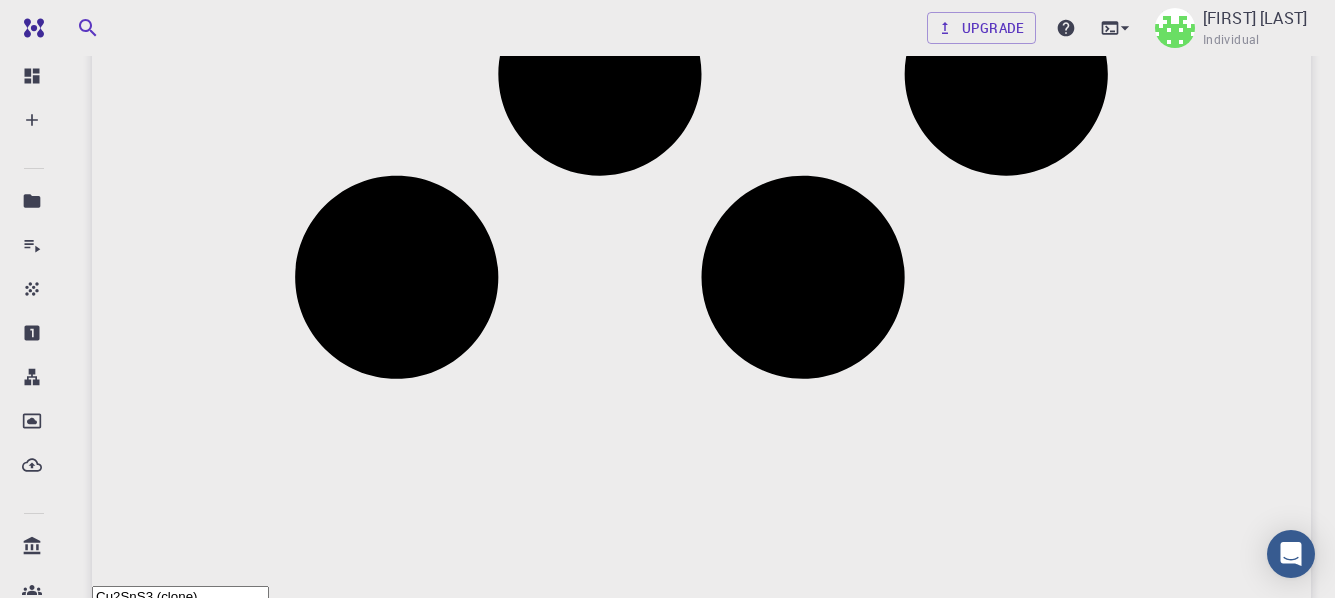 scroll, scrollTop: 879, scrollLeft: 0, axis: vertical 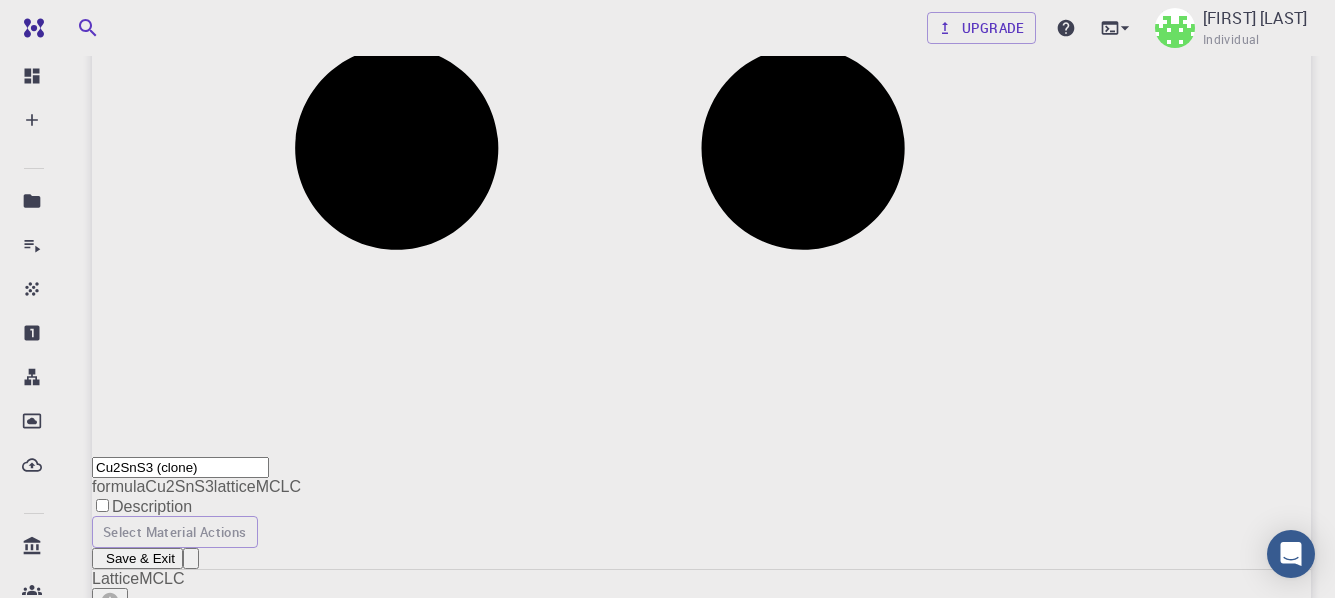 click on "Material" at bounding box center (729, 3216) 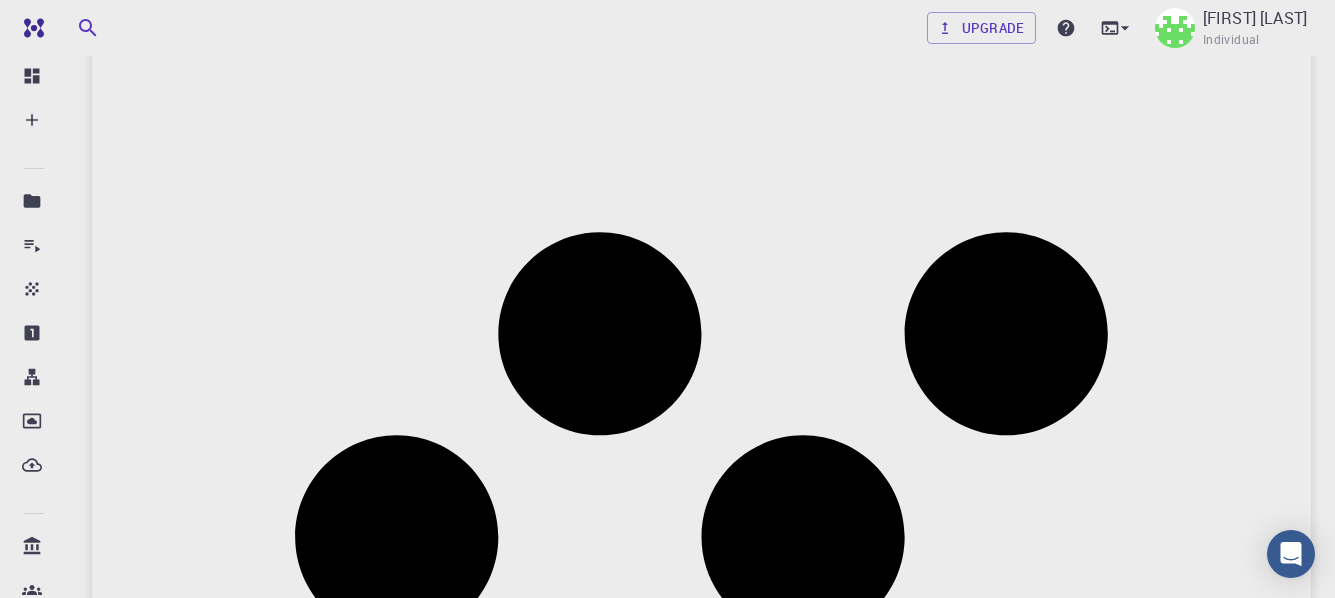 scroll, scrollTop: 79, scrollLeft: 0, axis: vertical 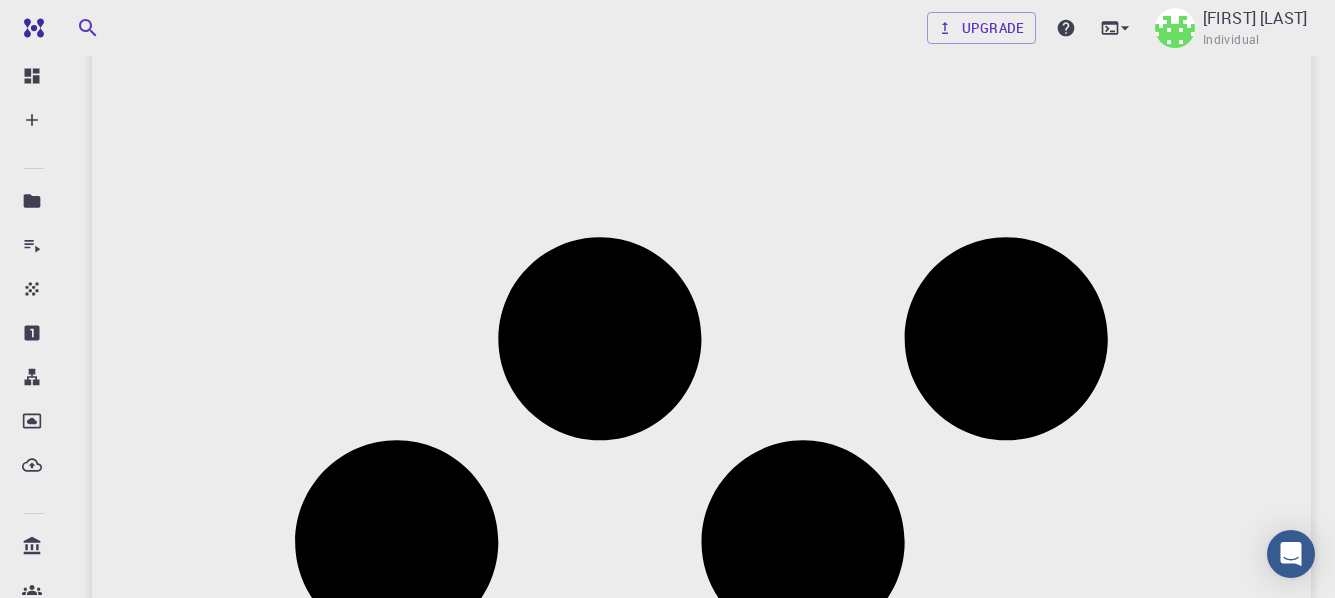 click on "S2 -      0.060200      0.758400      0.396300" at bounding box center [714, 1946] 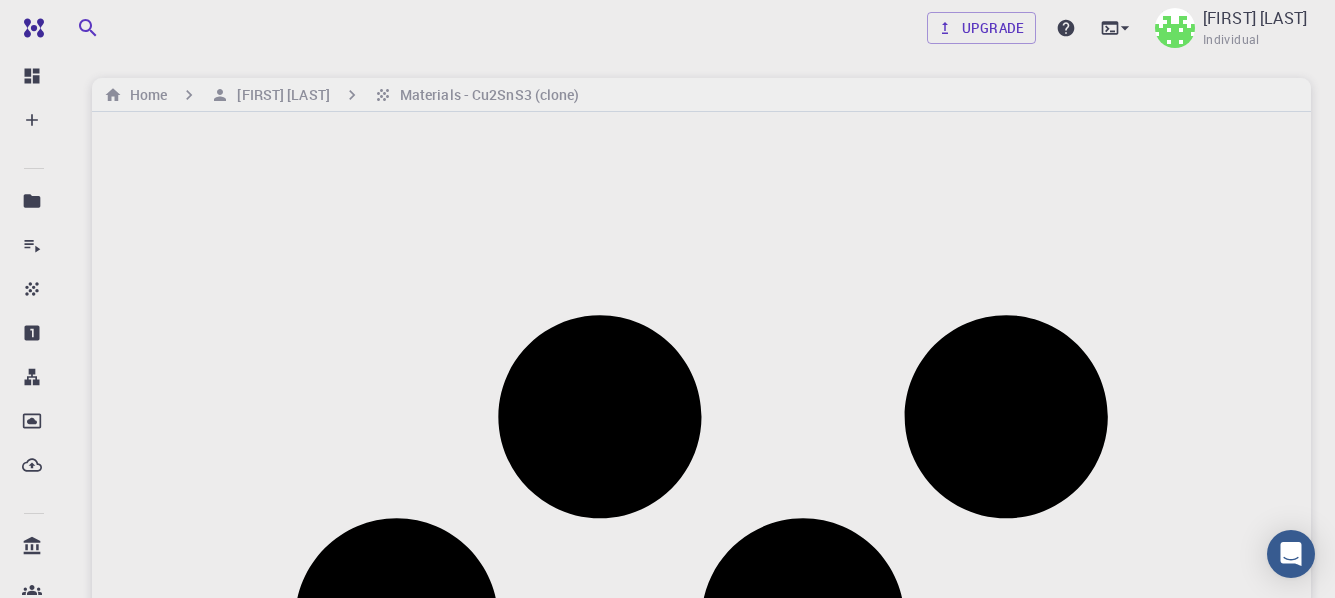 scroll, scrollTop: 0, scrollLeft: 0, axis: both 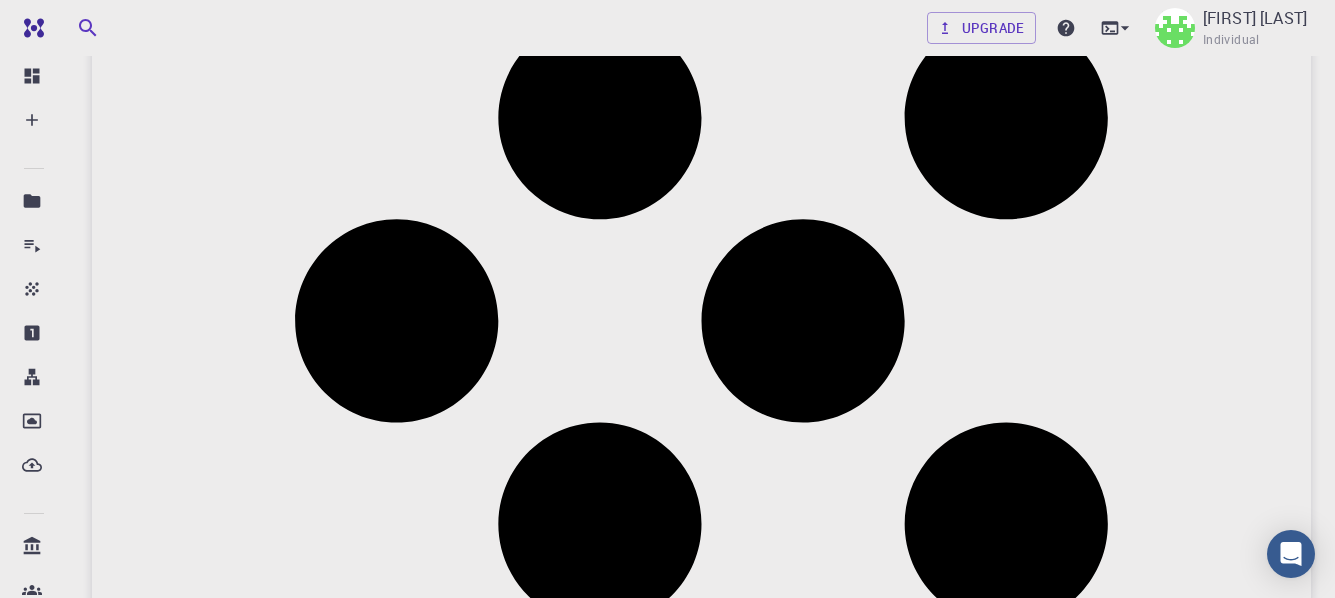 click on "+" at bounding box center (144, 1709) 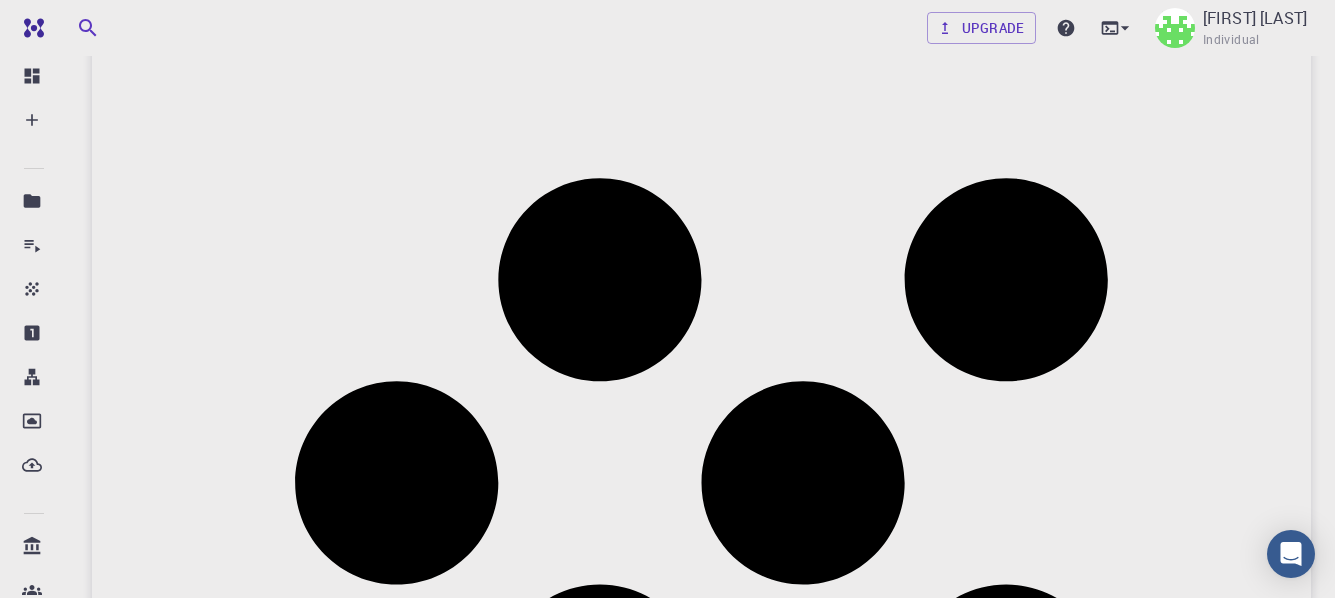 scroll, scrollTop: 0, scrollLeft: 0, axis: both 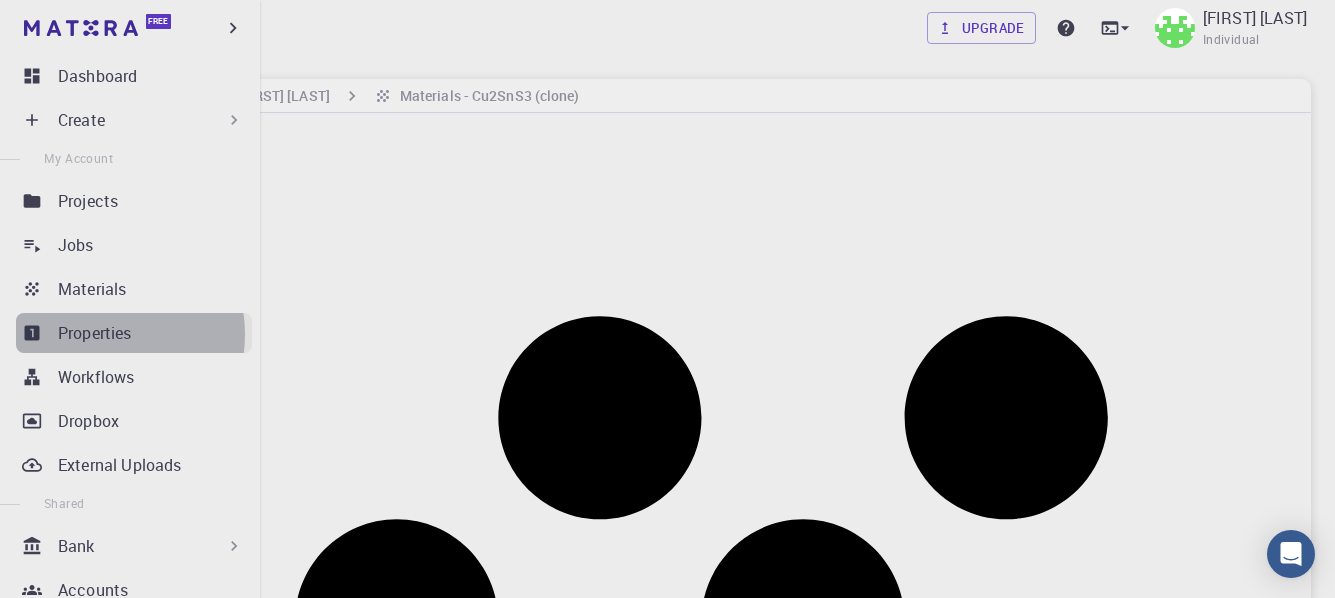 click on "Properties" at bounding box center [95, 333] 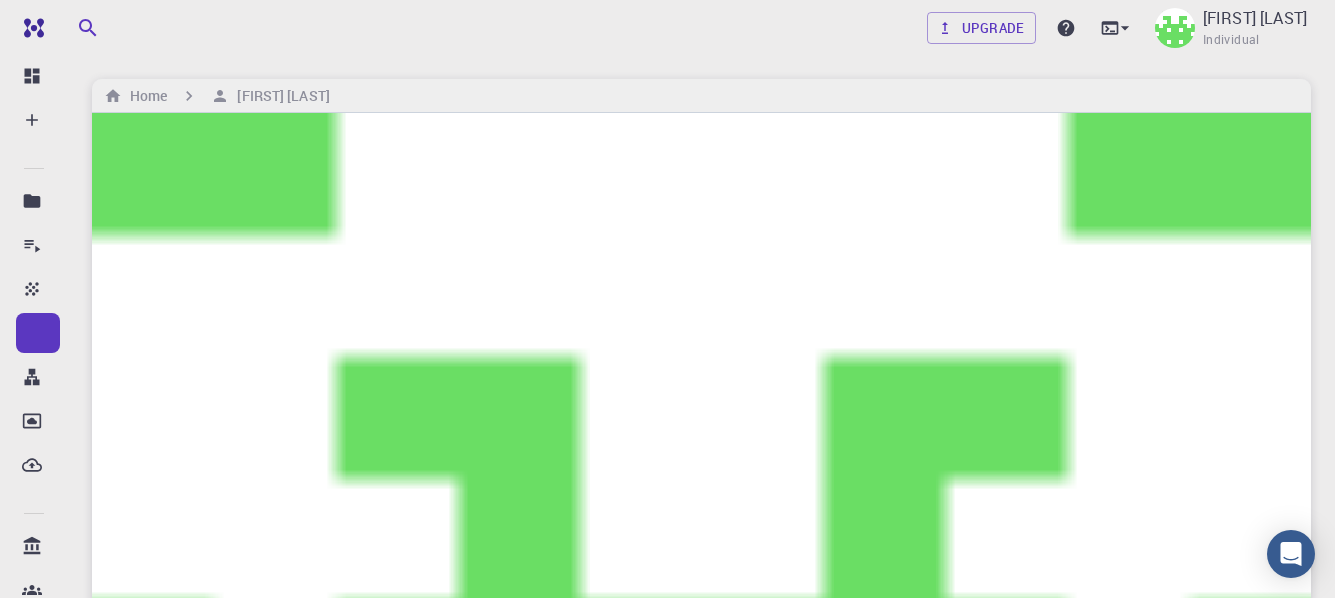 click on "Bio" at bounding box center (113, 2658) 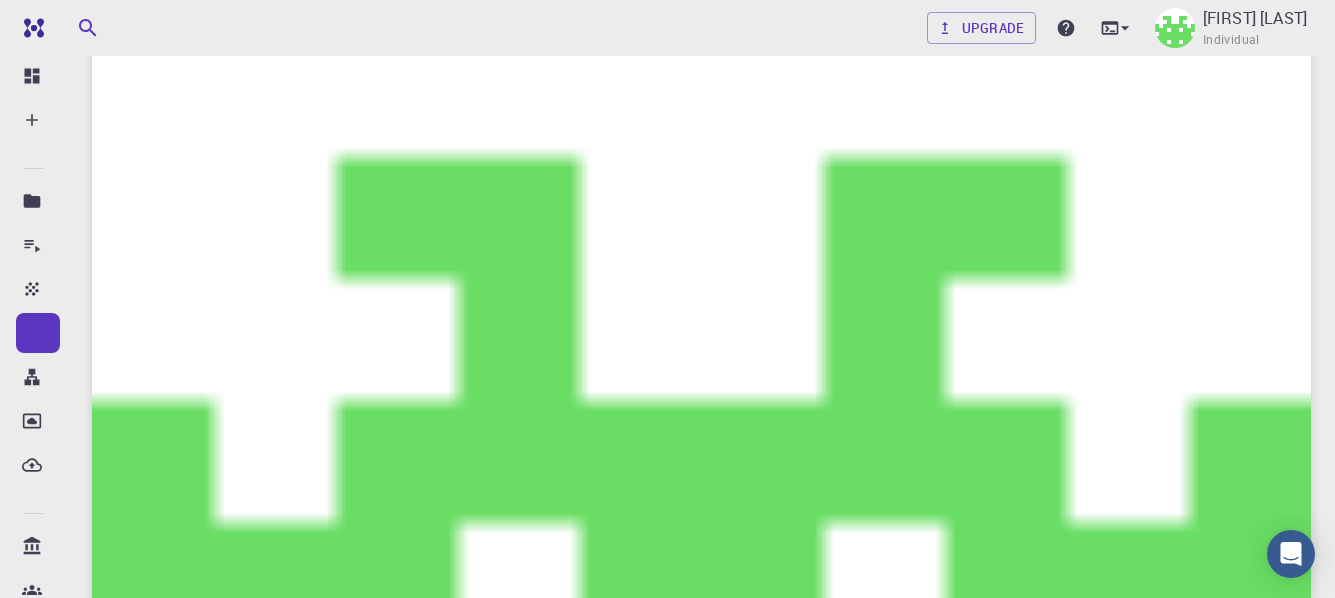 scroll, scrollTop: 0, scrollLeft: 0, axis: both 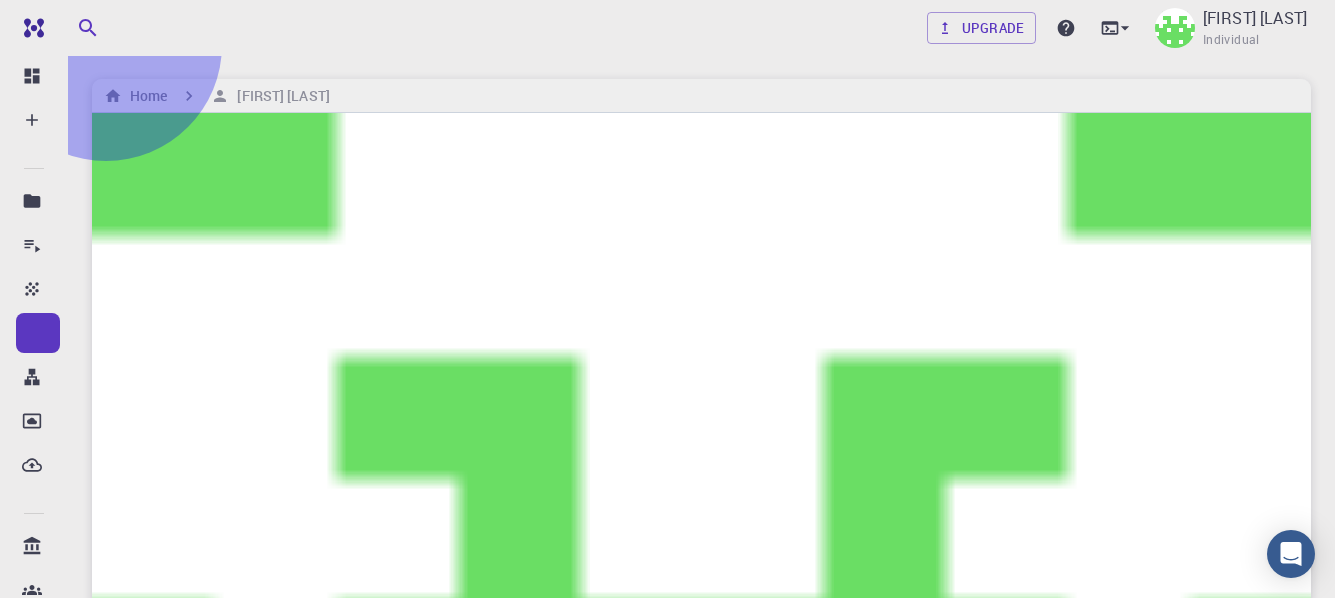 click on "Materials" at bounding box center [255, 2658] 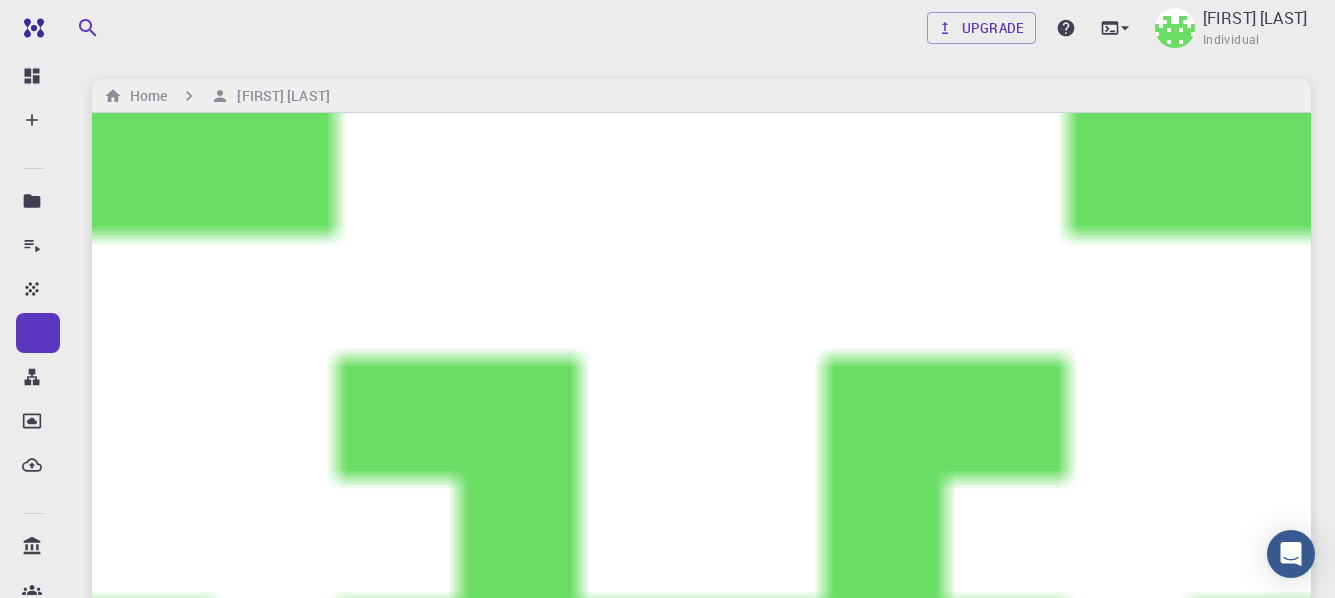 click on "MCLC" at bounding box center [542, 4239] 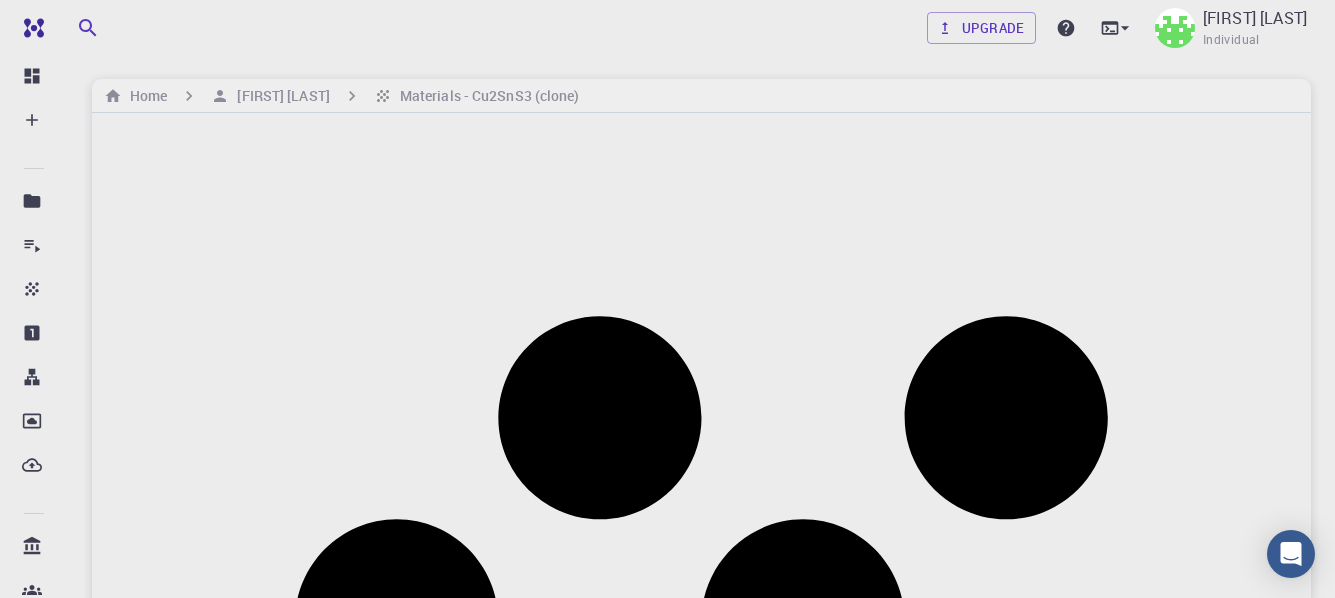 drag, startPoint x: 1138, startPoint y: 320, endPoint x: 965, endPoint y: 377, distance: 182.14828 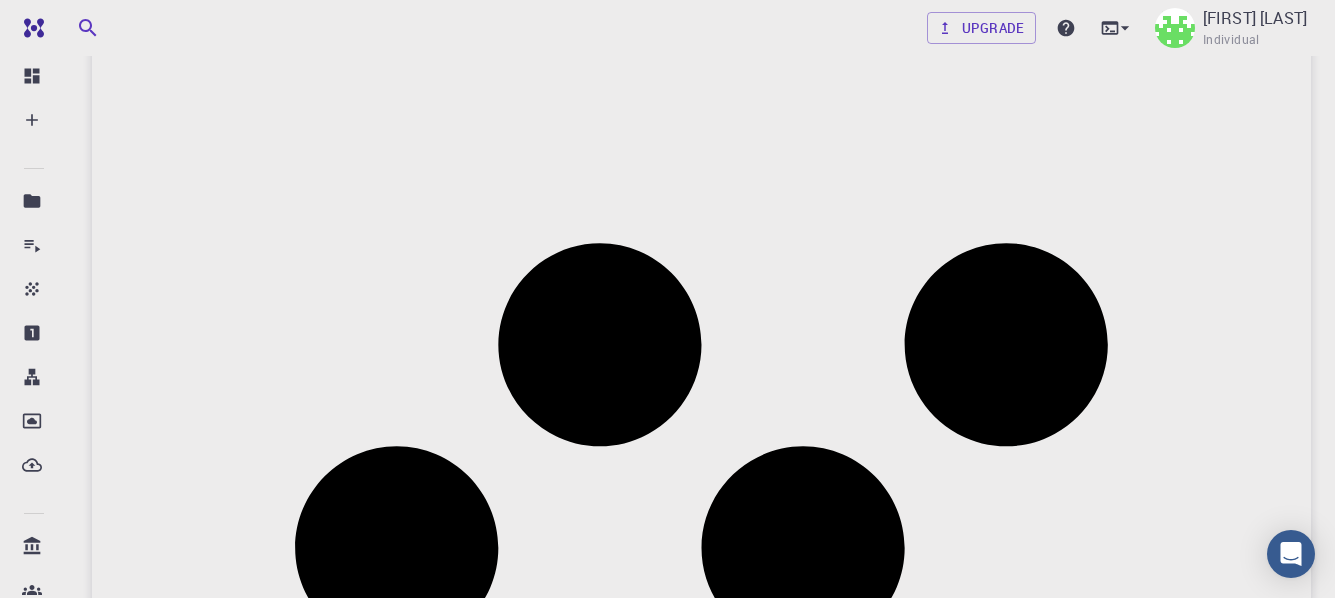 scroll, scrollTop: 0, scrollLeft: 0, axis: both 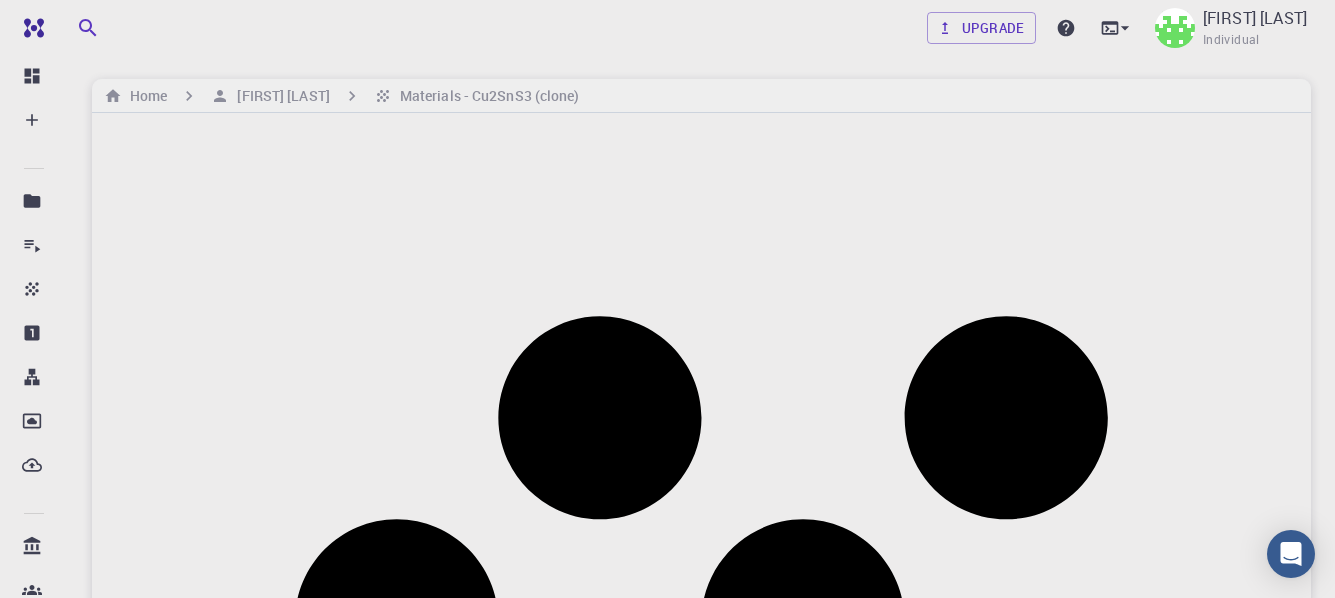 click on "a" at bounding box center (701, 1505) 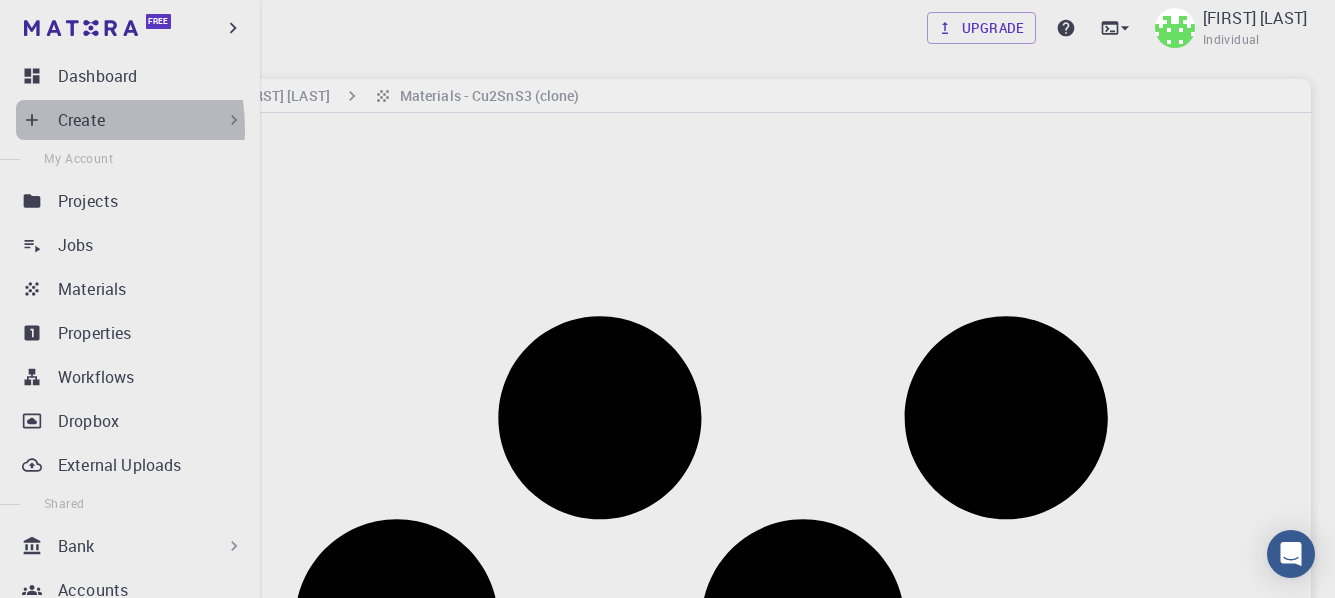 click on "Create" at bounding box center (134, 120) 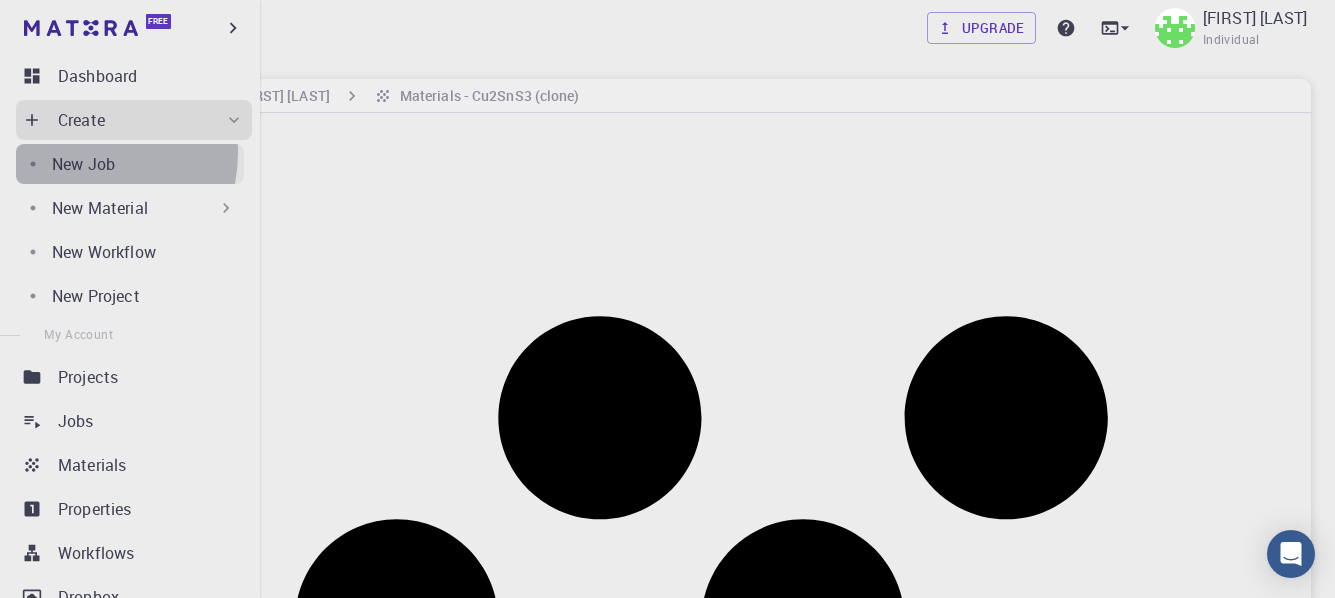 click on "New Job" at bounding box center [83, 164] 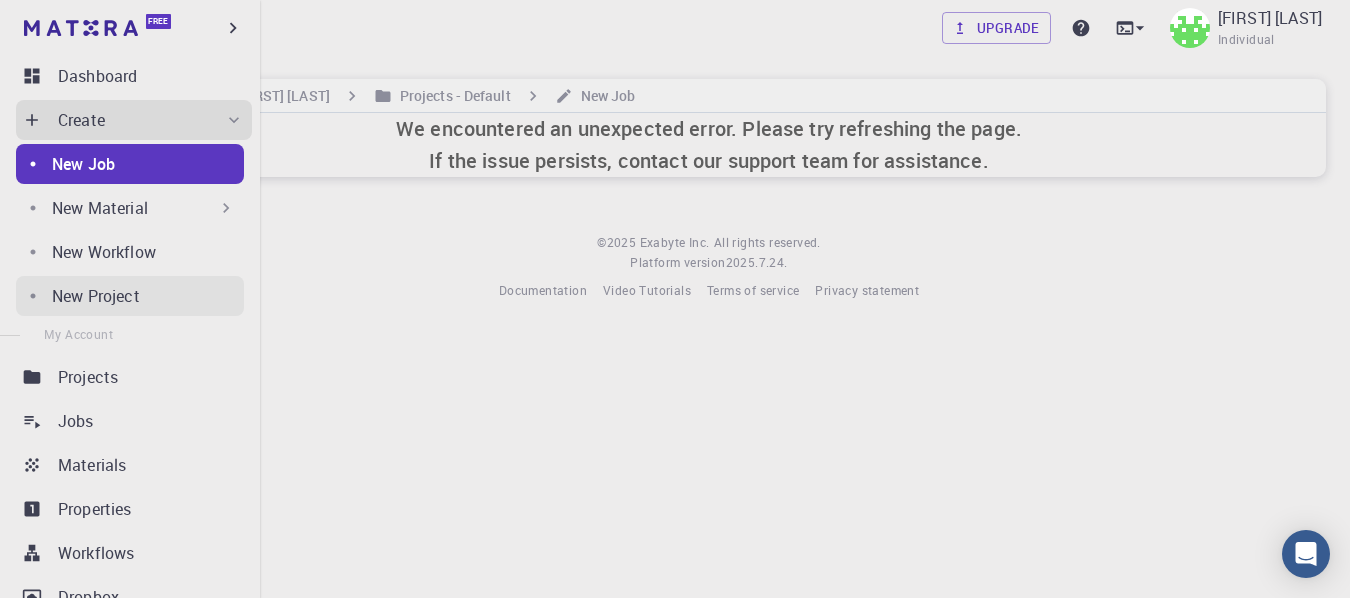 click on "New Project" at bounding box center (130, 296) 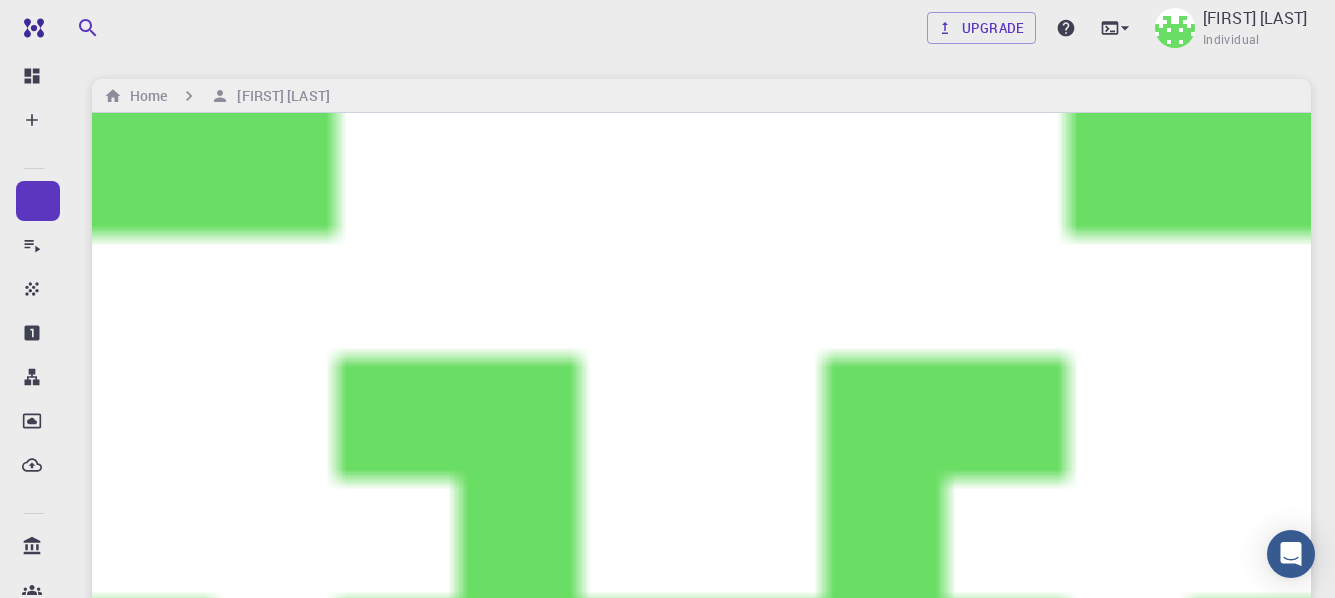 click on "Name" at bounding box center (88, 5753) 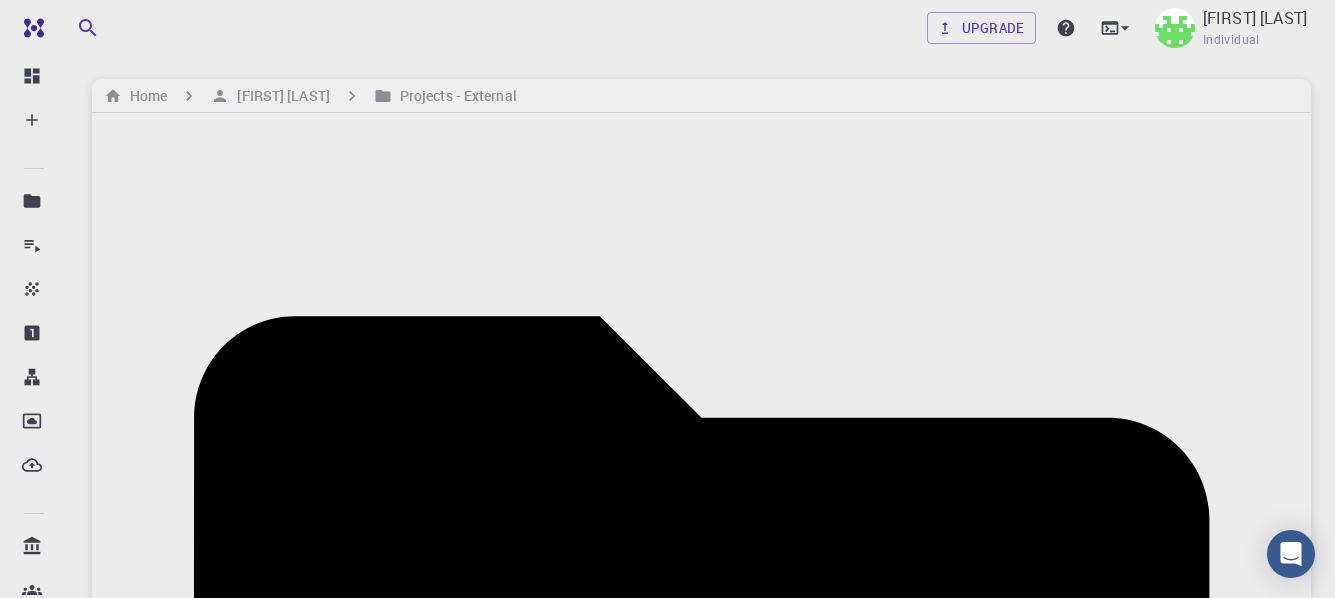 click at bounding box center [180, 2704] 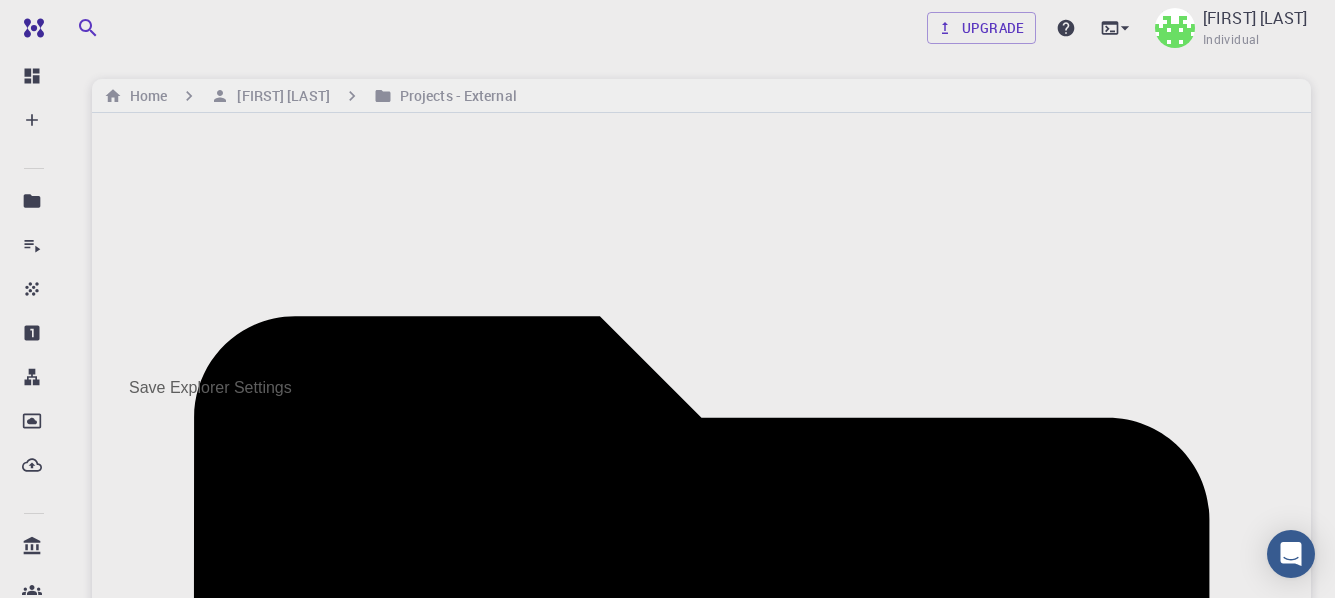 click 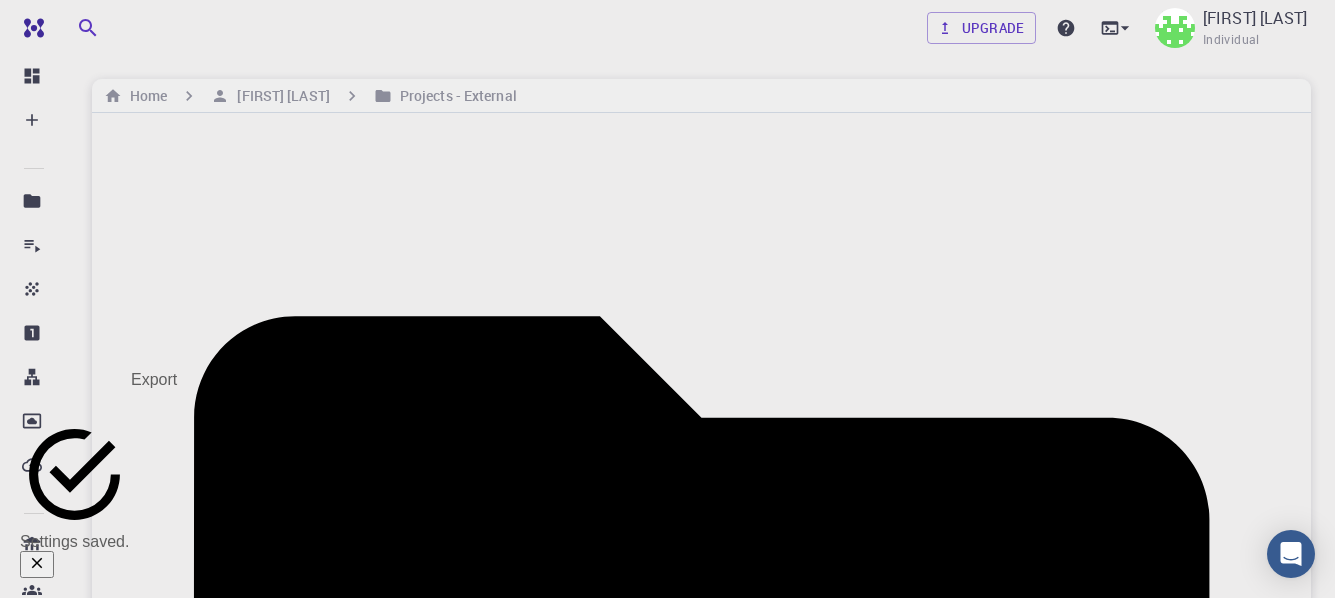 click 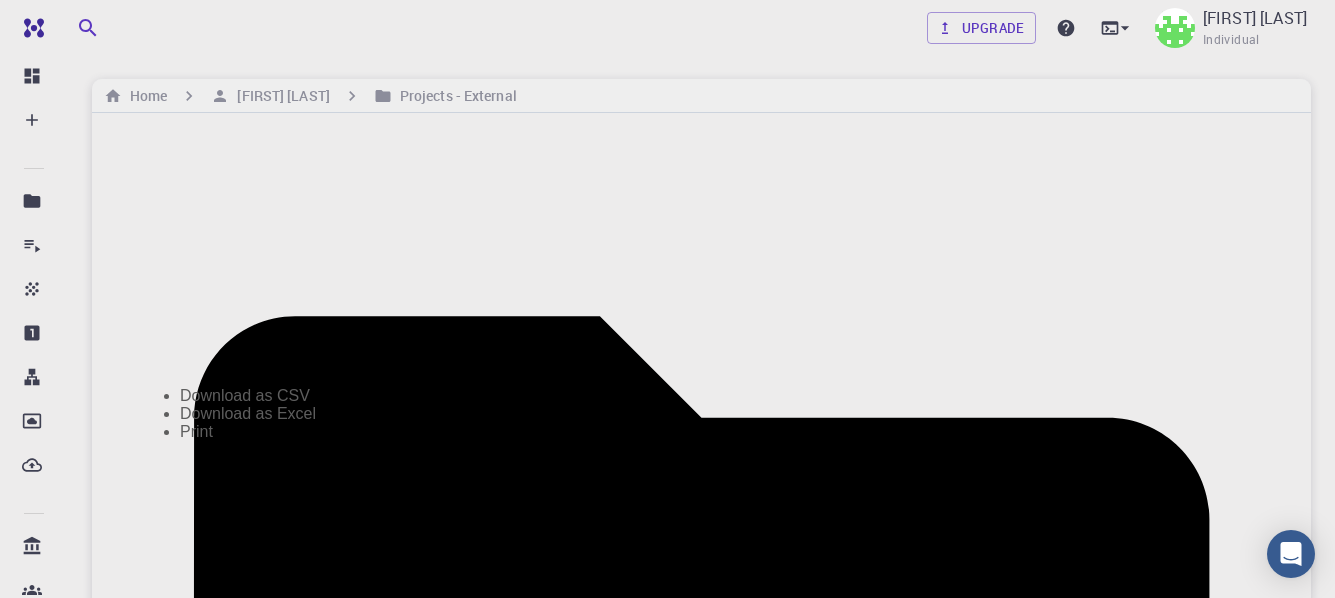 click on "​" at bounding box center [701, 2124] 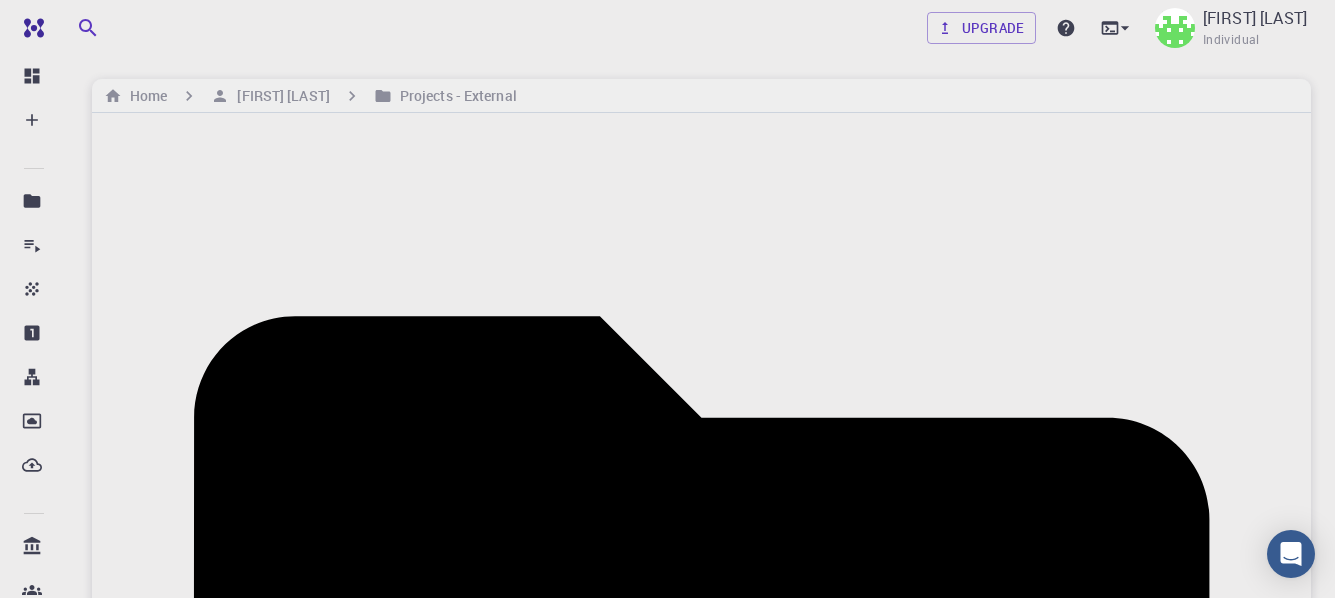 click on "External project" at bounding box center (233, 1416) 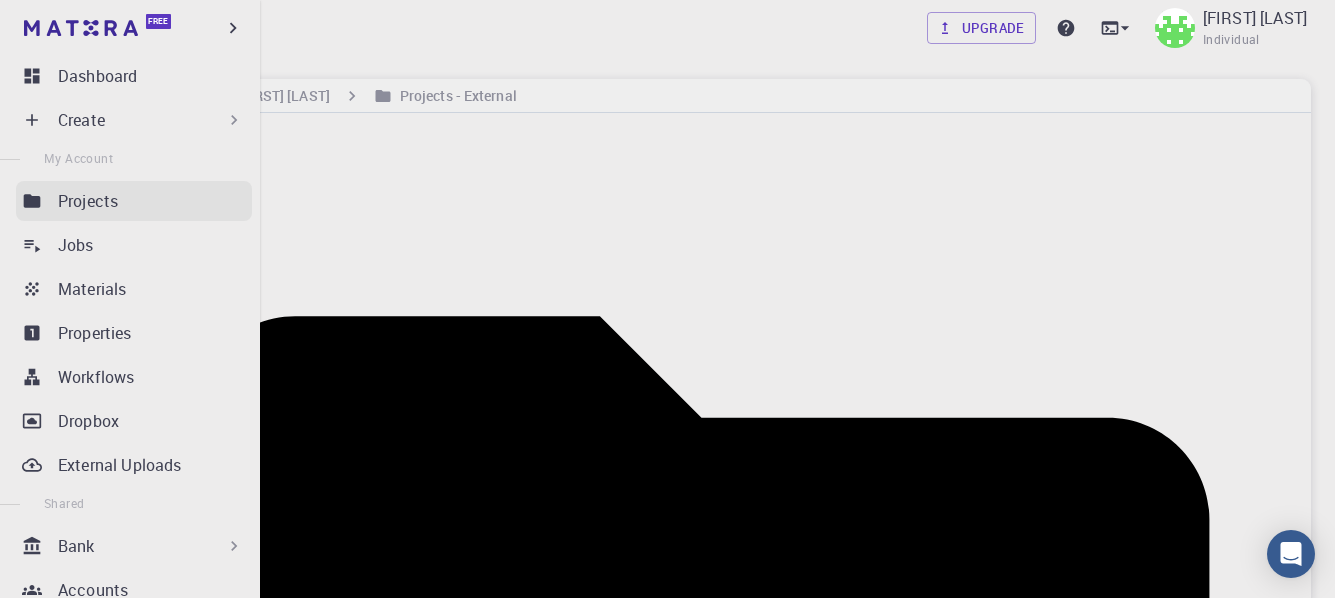 click on "Projects" at bounding box center (88, 201) 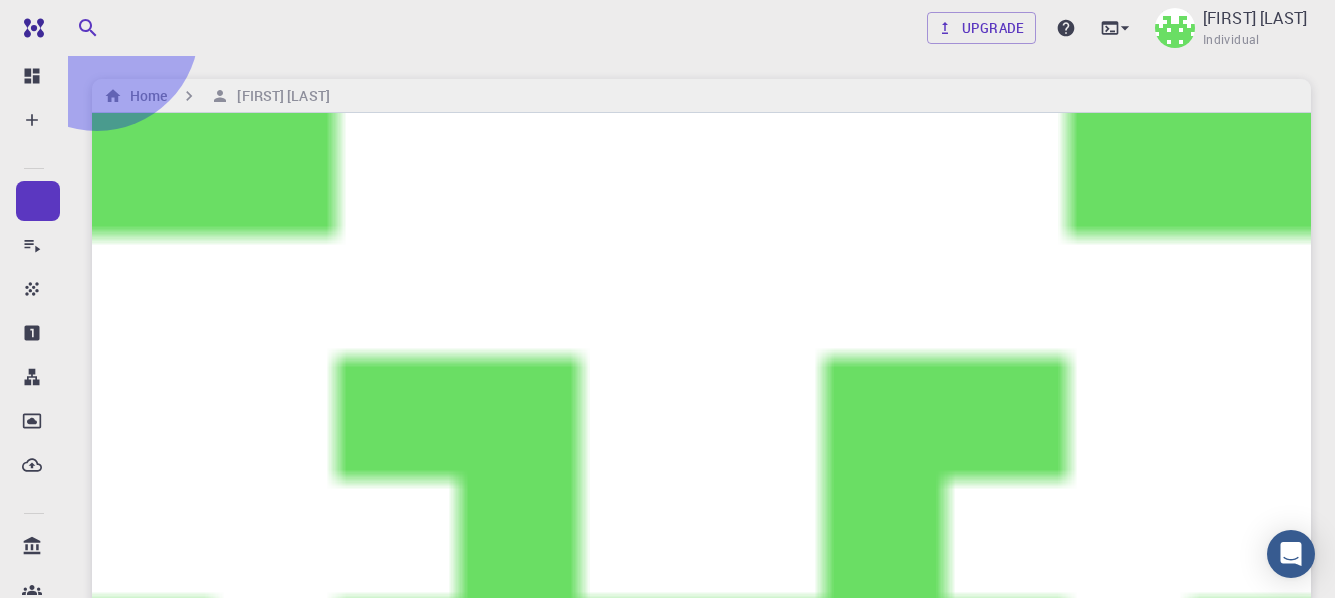 click on "Projects" at bounding box center [174, 2658] 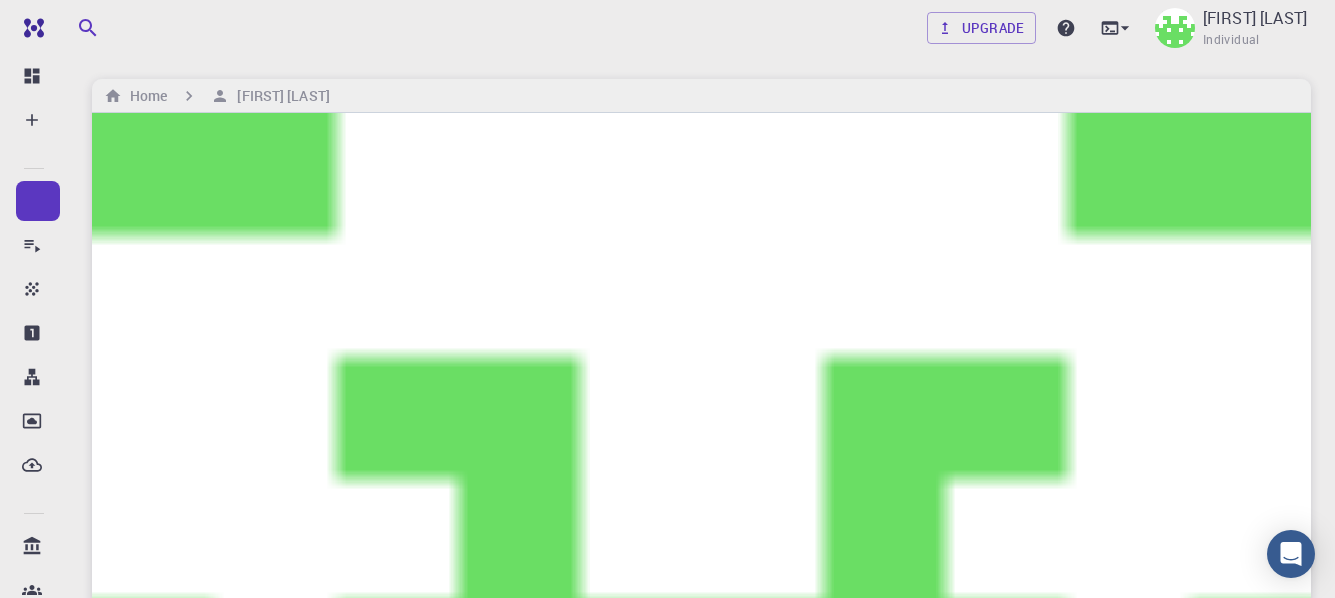 scroll, scrollTop: 263, scrollLeft: 0, axis: vertical 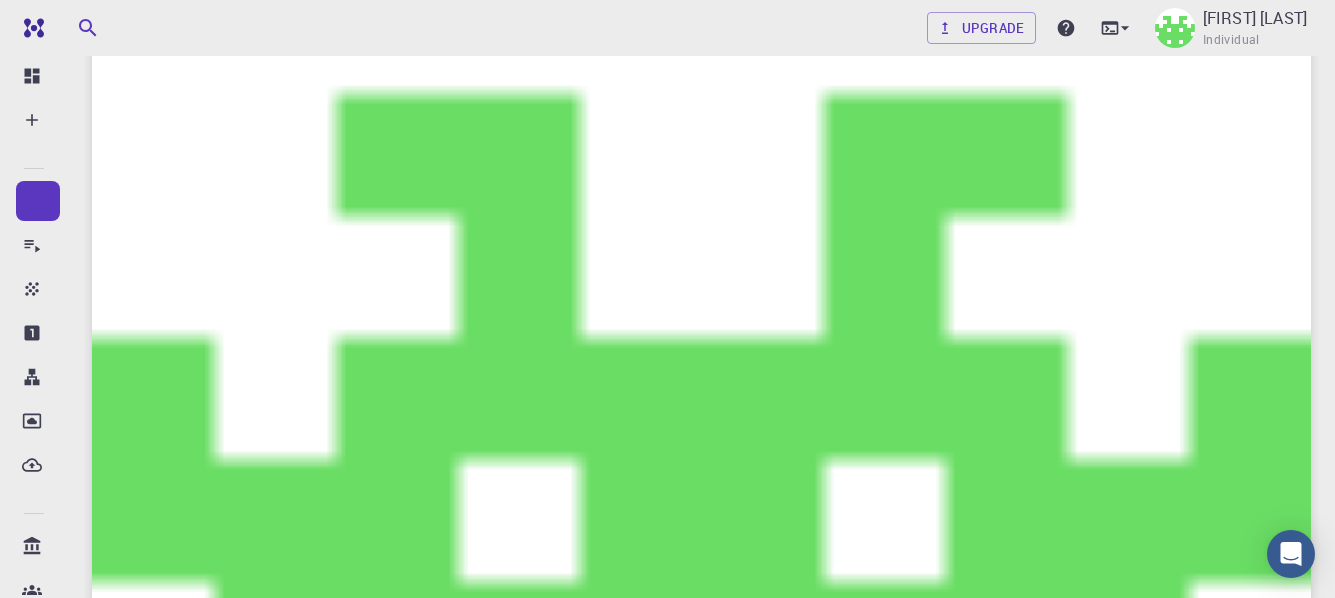 click on "/cluster-???-home/abex12/abex12-external" at bounding box center (667, 3980) 